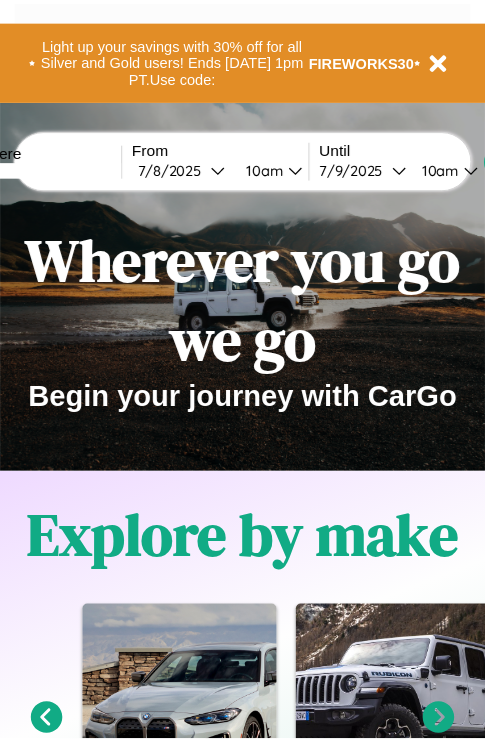 scroll, scrollTop: 0, scrollLeft: 0, axis: both 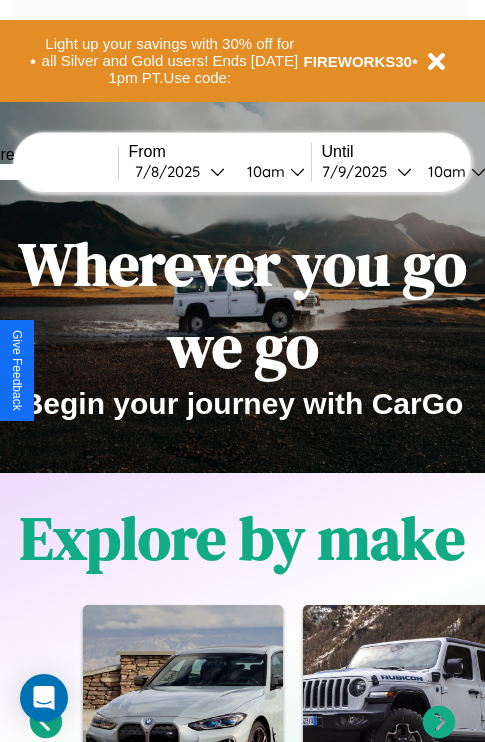 click at bounding box center [43, 172] 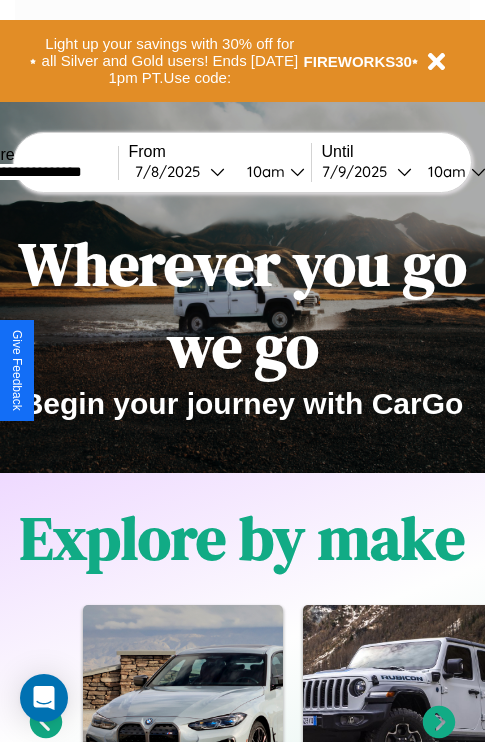 type on "**********" 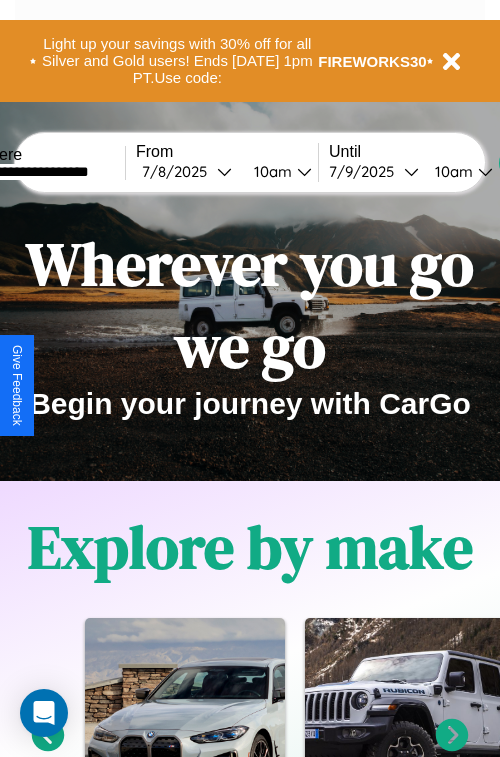 select on "*" 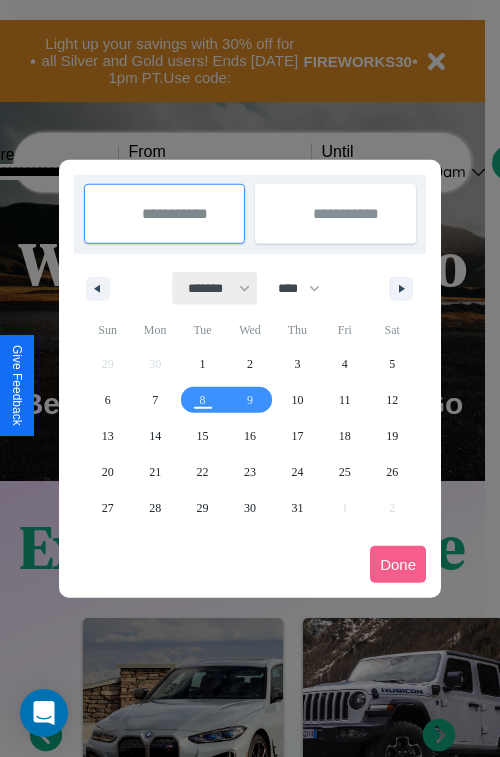 click on "******* ******** ***** ***** *** **** **** ****** ********* ******* ******** ********" at bounding box center [215, 288] 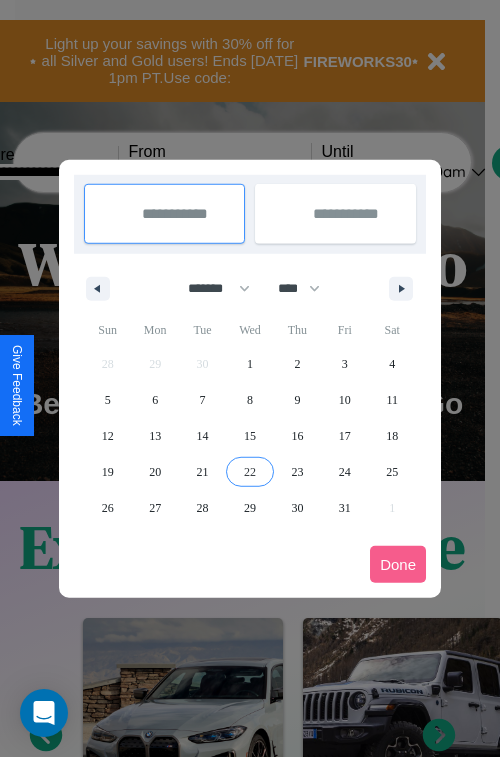 click on "22" at bounding box center (250, 472) 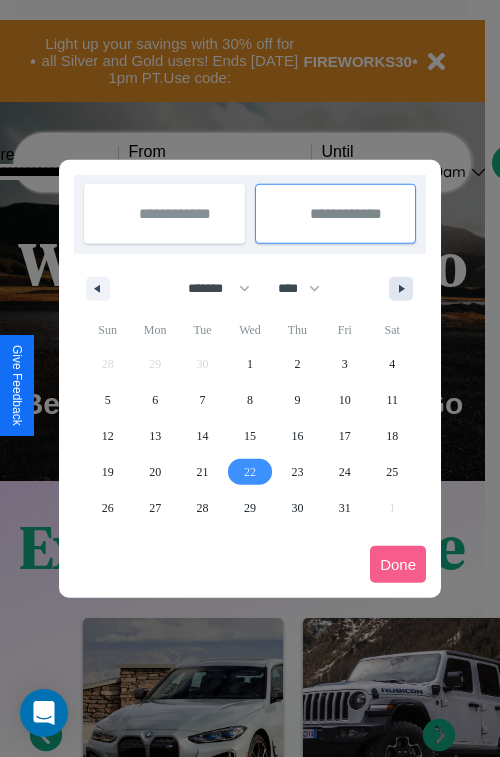 click at bounding box center [405, 289] 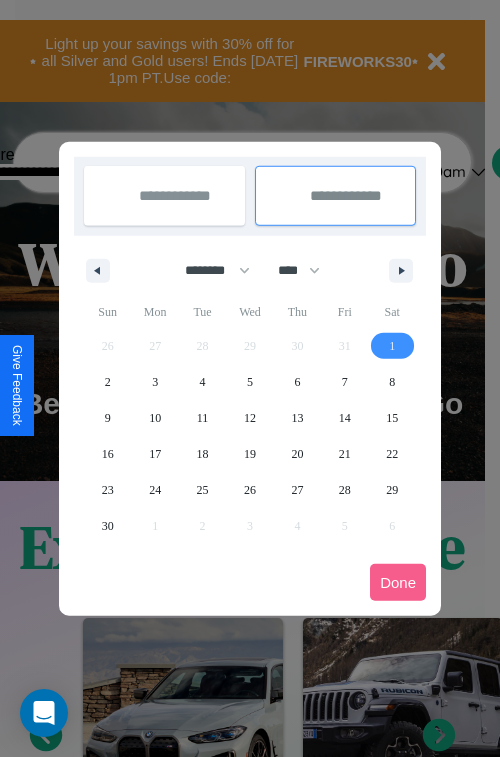 click on "1" at bounding box center [392, 346] 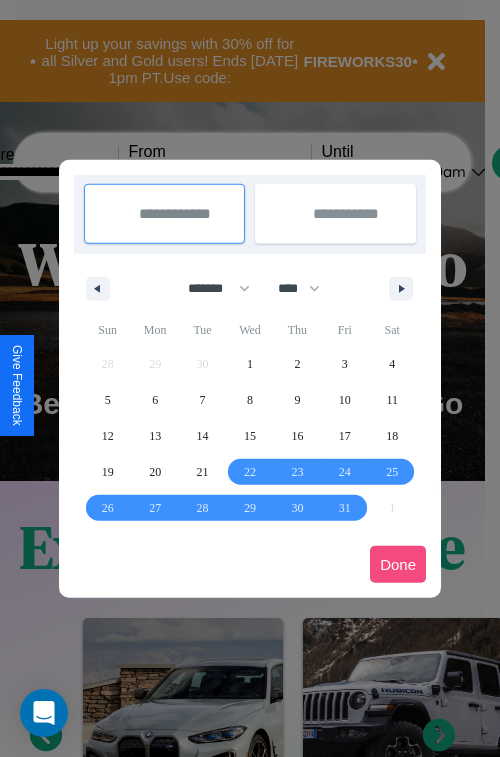 click on "Done" at bounding box center [398, 564] 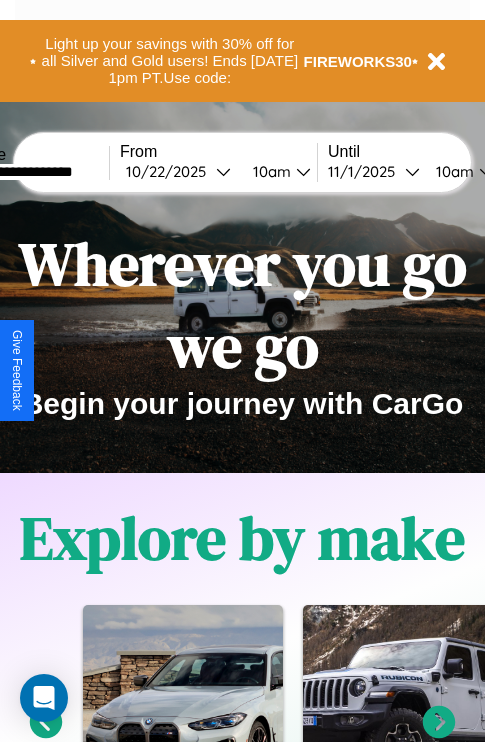 scroll, scrollTop: 0, scrollLeft: 76, axis: horizontal 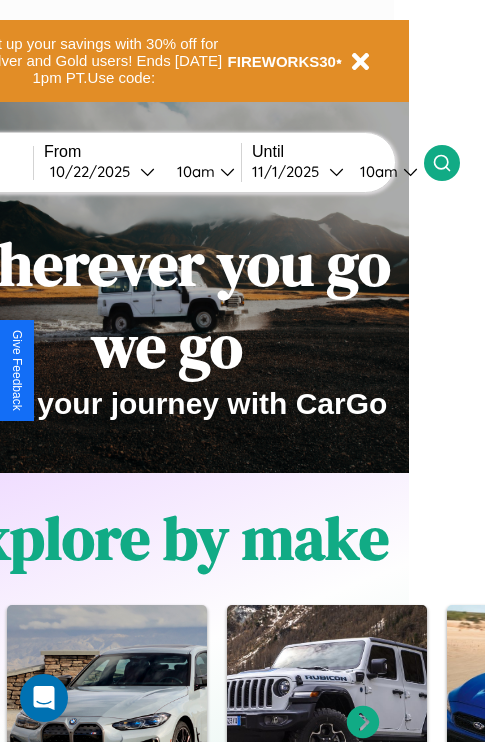 click 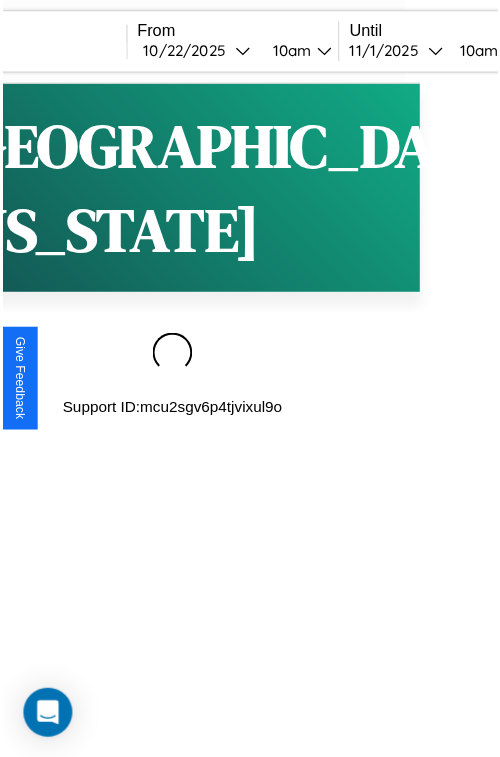 scroll, scrollTop: 0, scrollLeft: 0, axis: both 